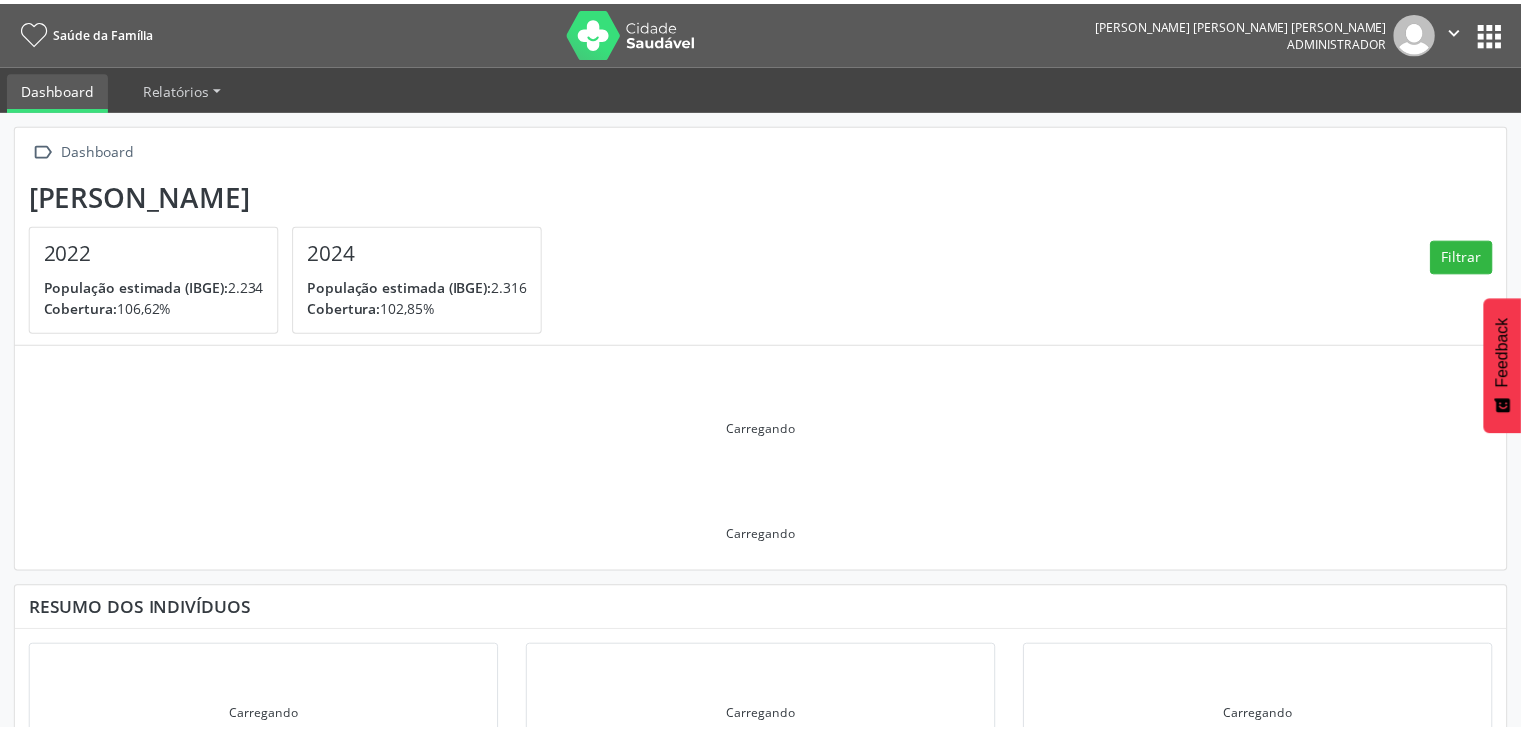scroll, scrollTop: 0, scrollLeft: 0, axis: both 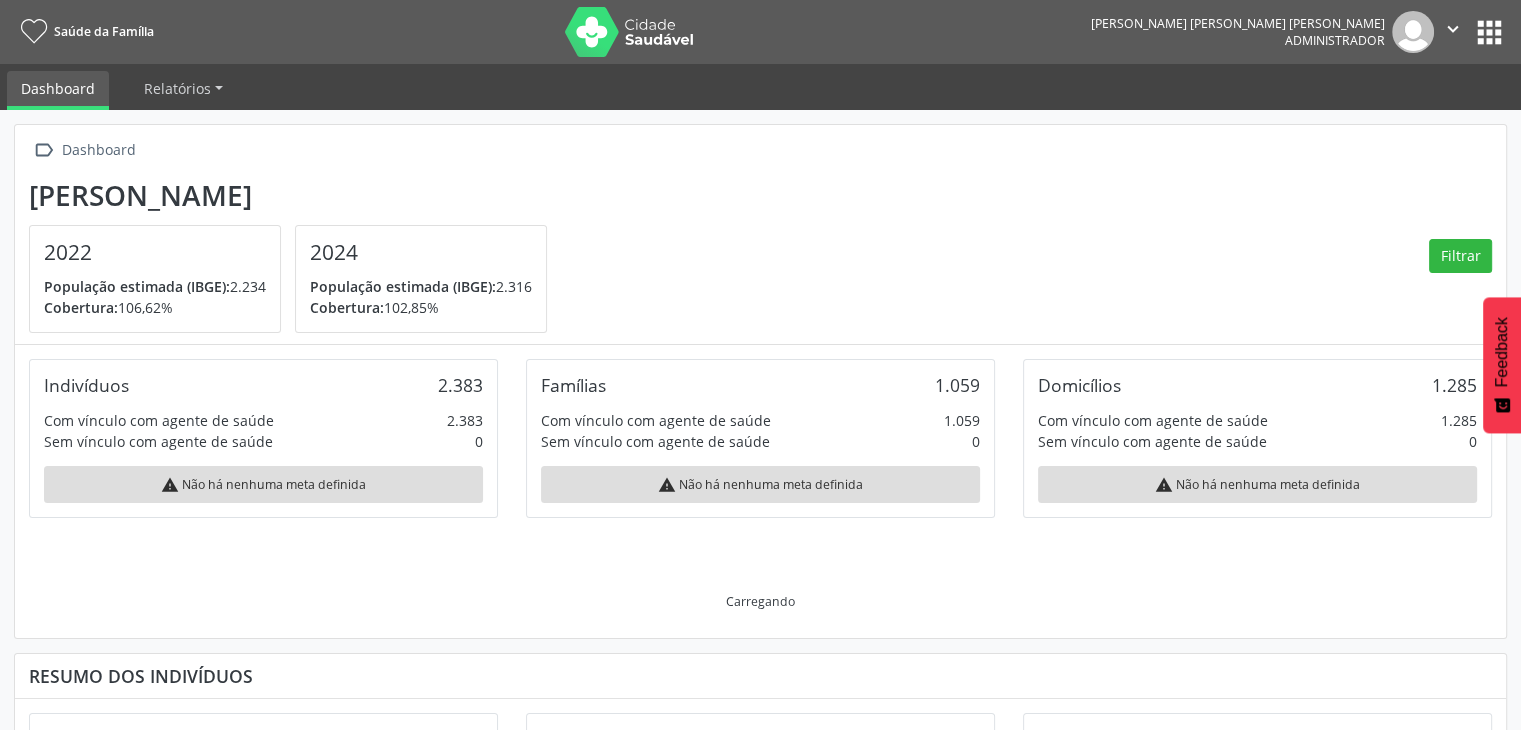 click on "apps" at bounding box center (1489, 32) 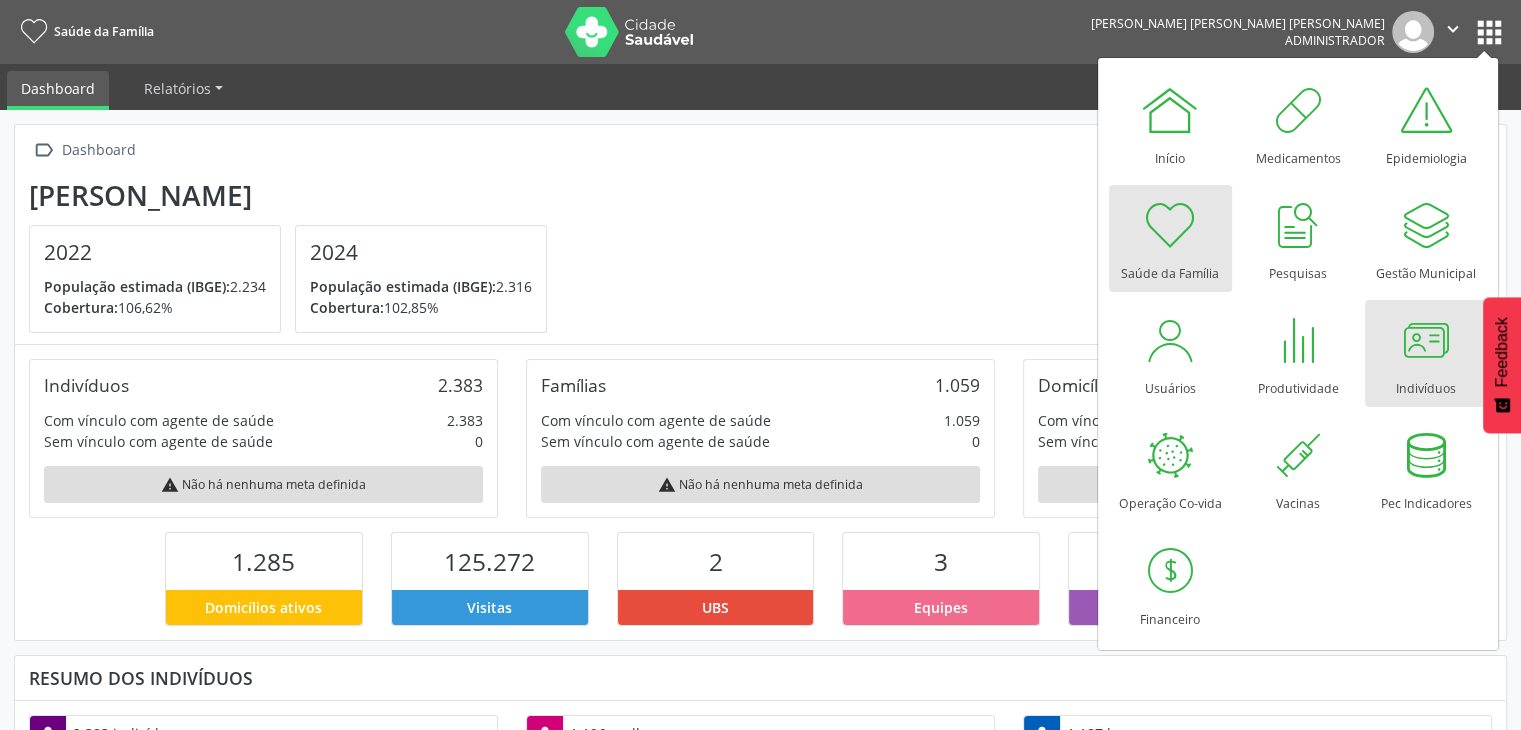 click at bounding box center (1426, 340) 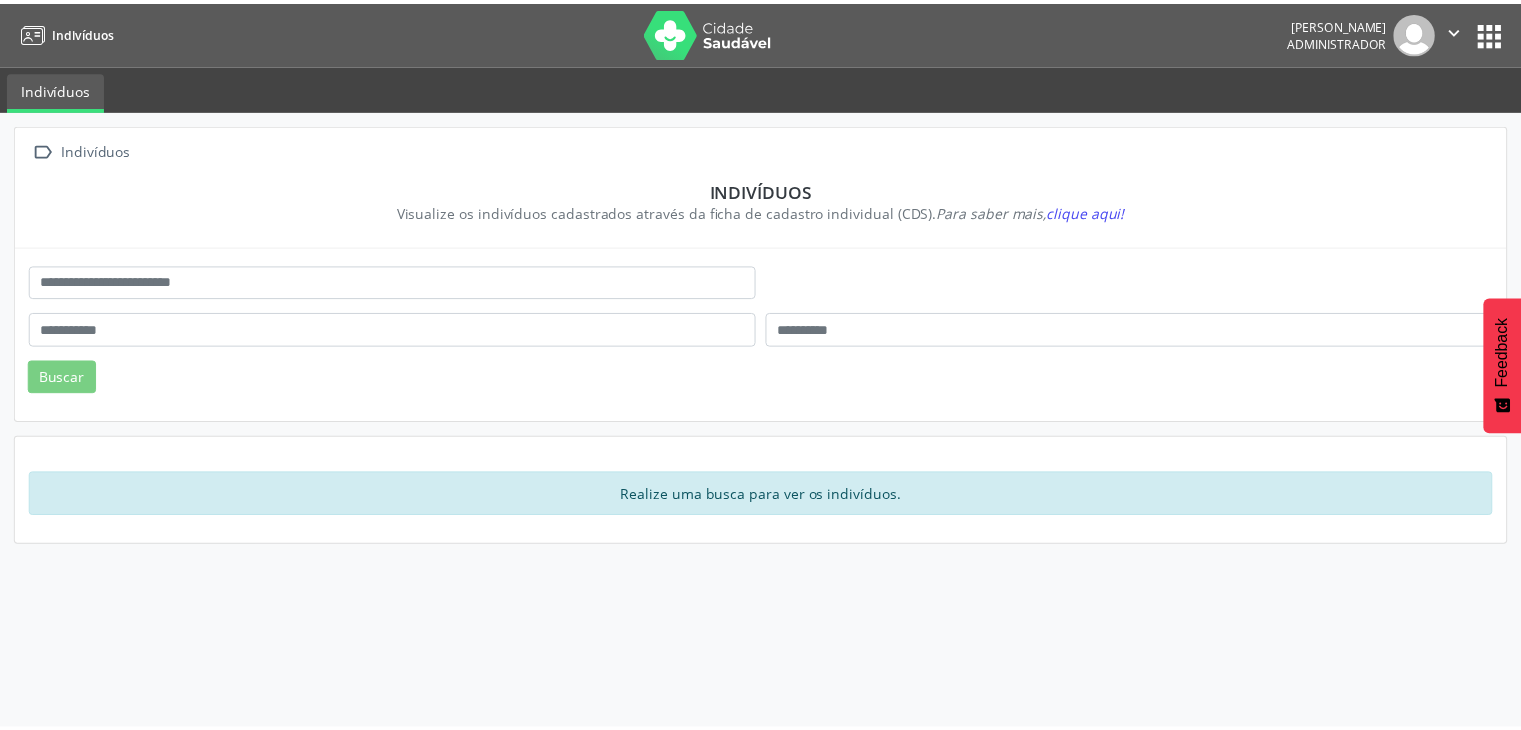 scroll, scrollTop: 0, scrollLeft: 0, axis: both 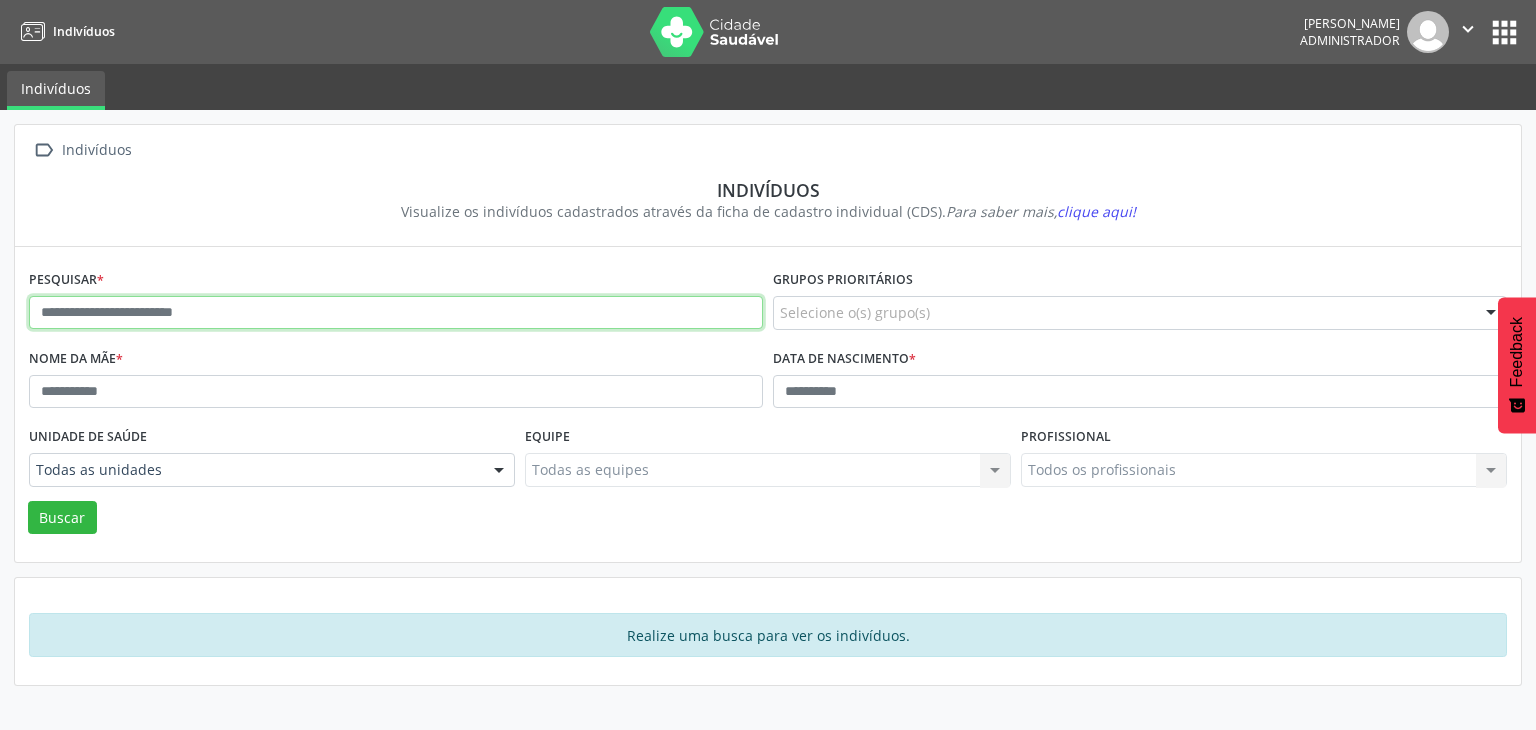 click at bounding box center (396, 313) 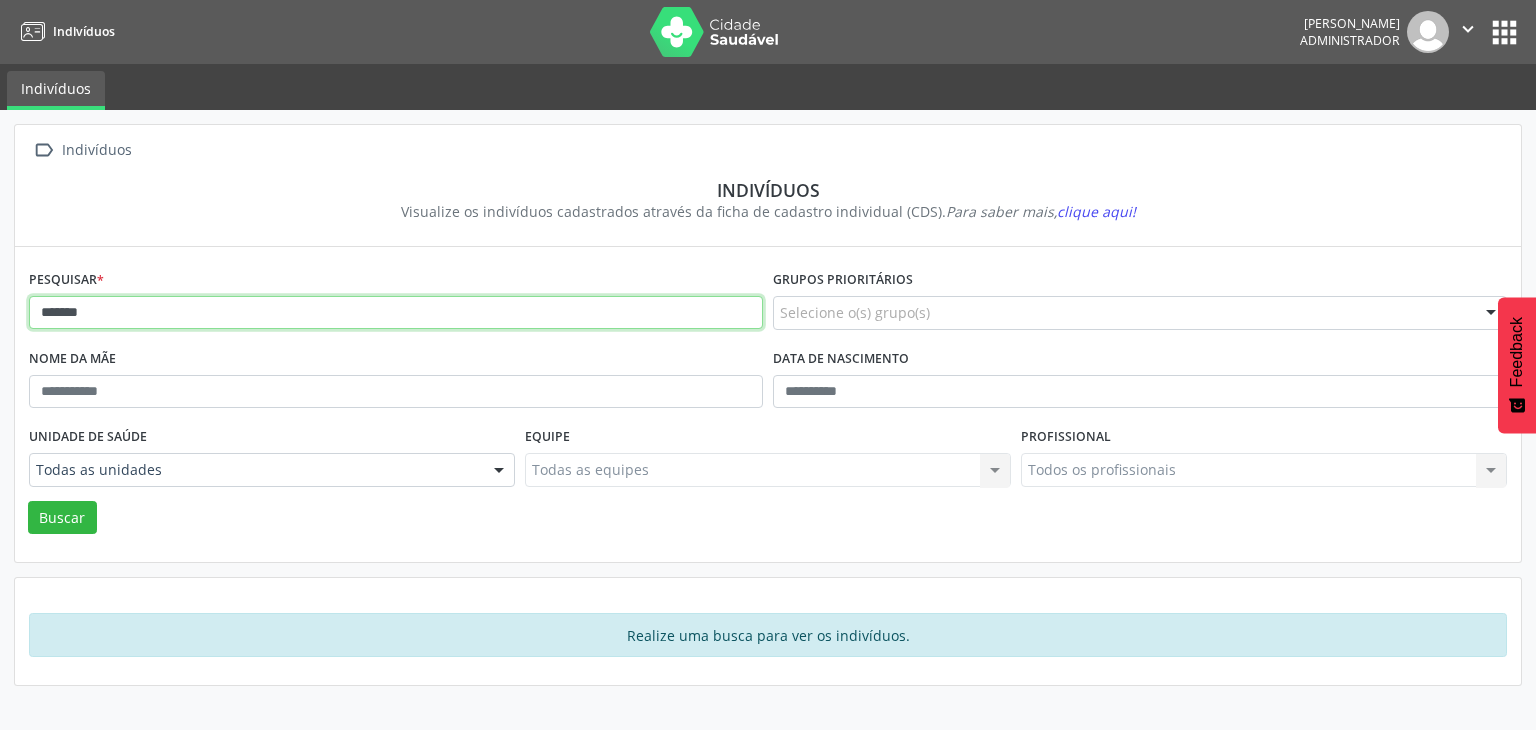 click on "Buscar" at bounding box center [62, 518] 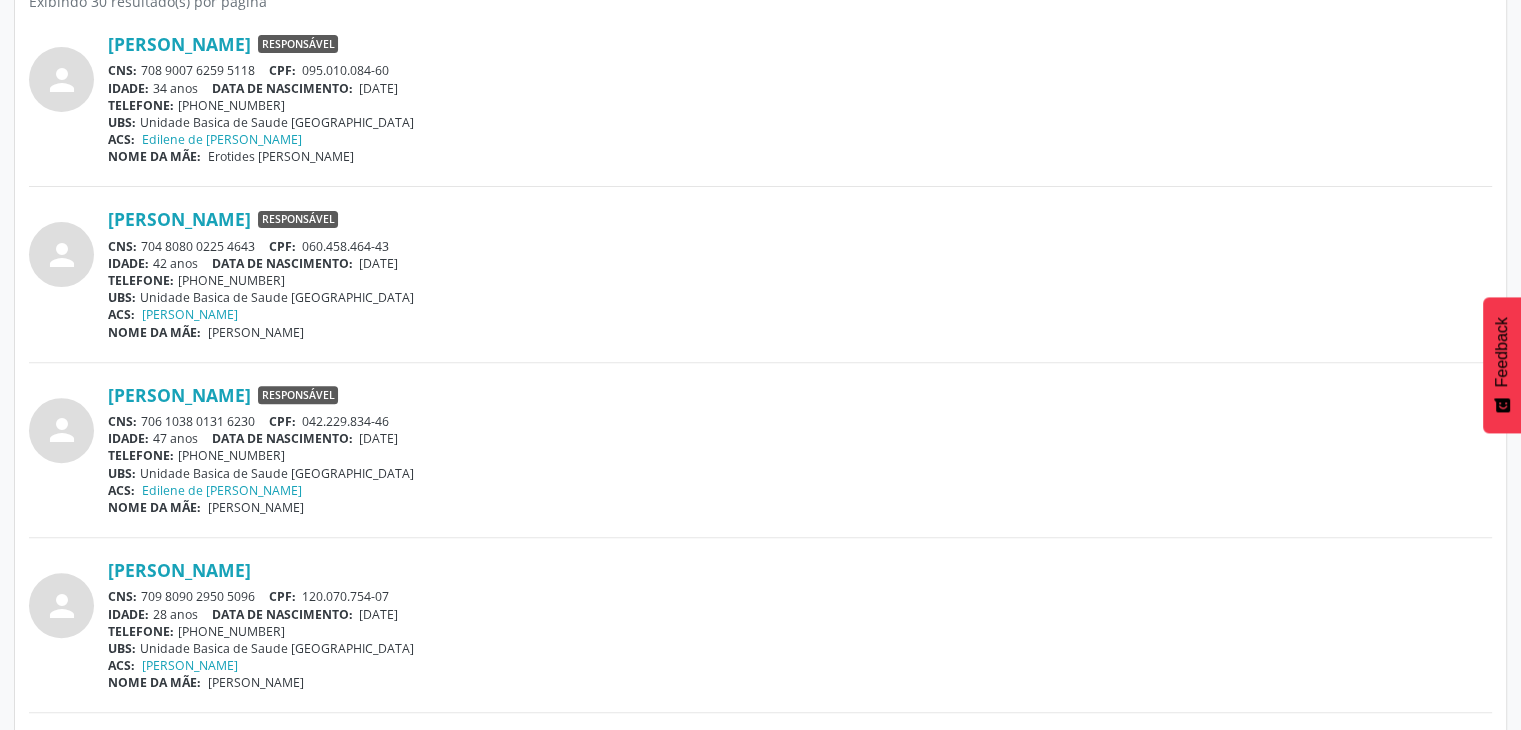 scroll, scrollTop: 700, scrollLeft: 0, axis: vertical 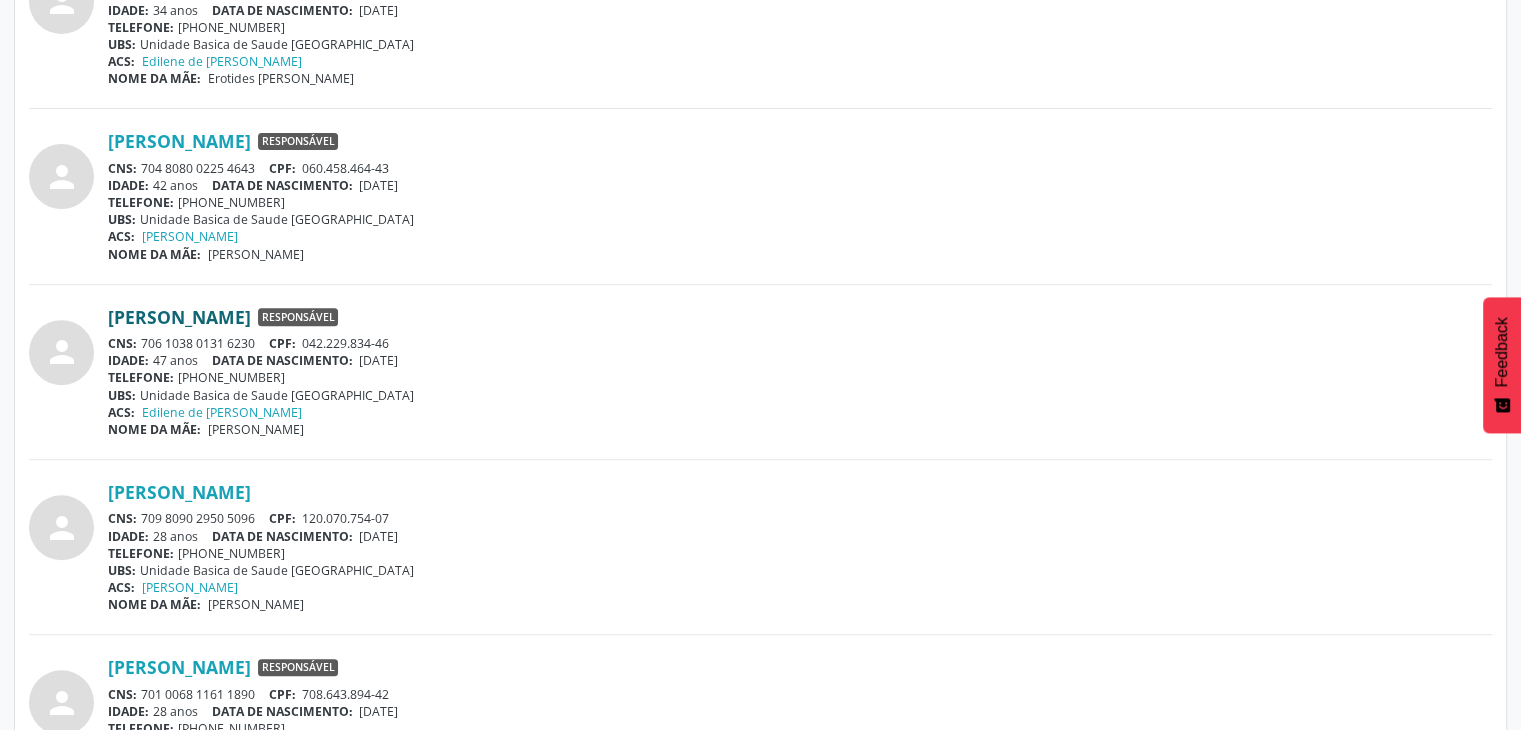 click on "[PERSON_NAME]" at bounding box center [179, 317] 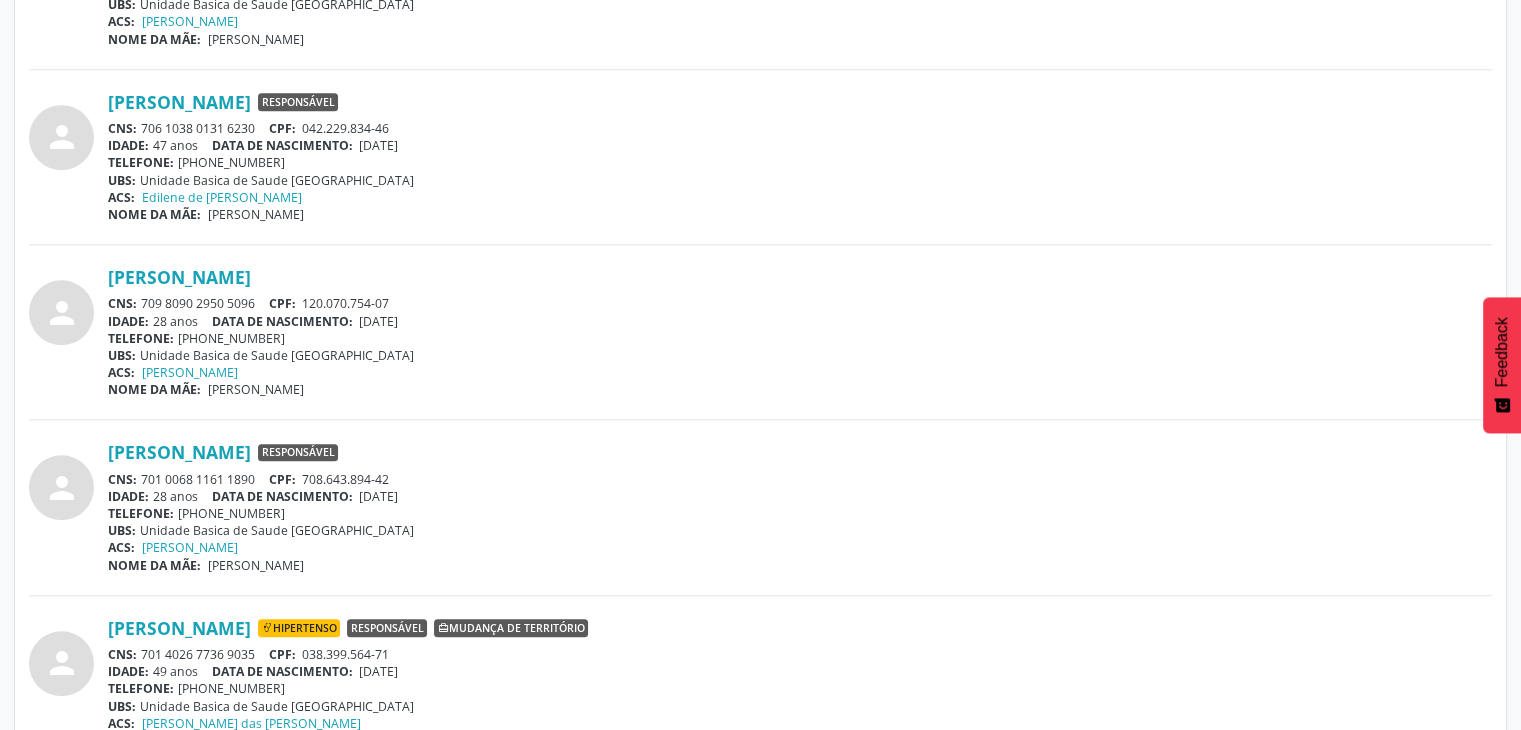 scroll, scrollTop: 960, scrollLeft: 0, axis: vertical 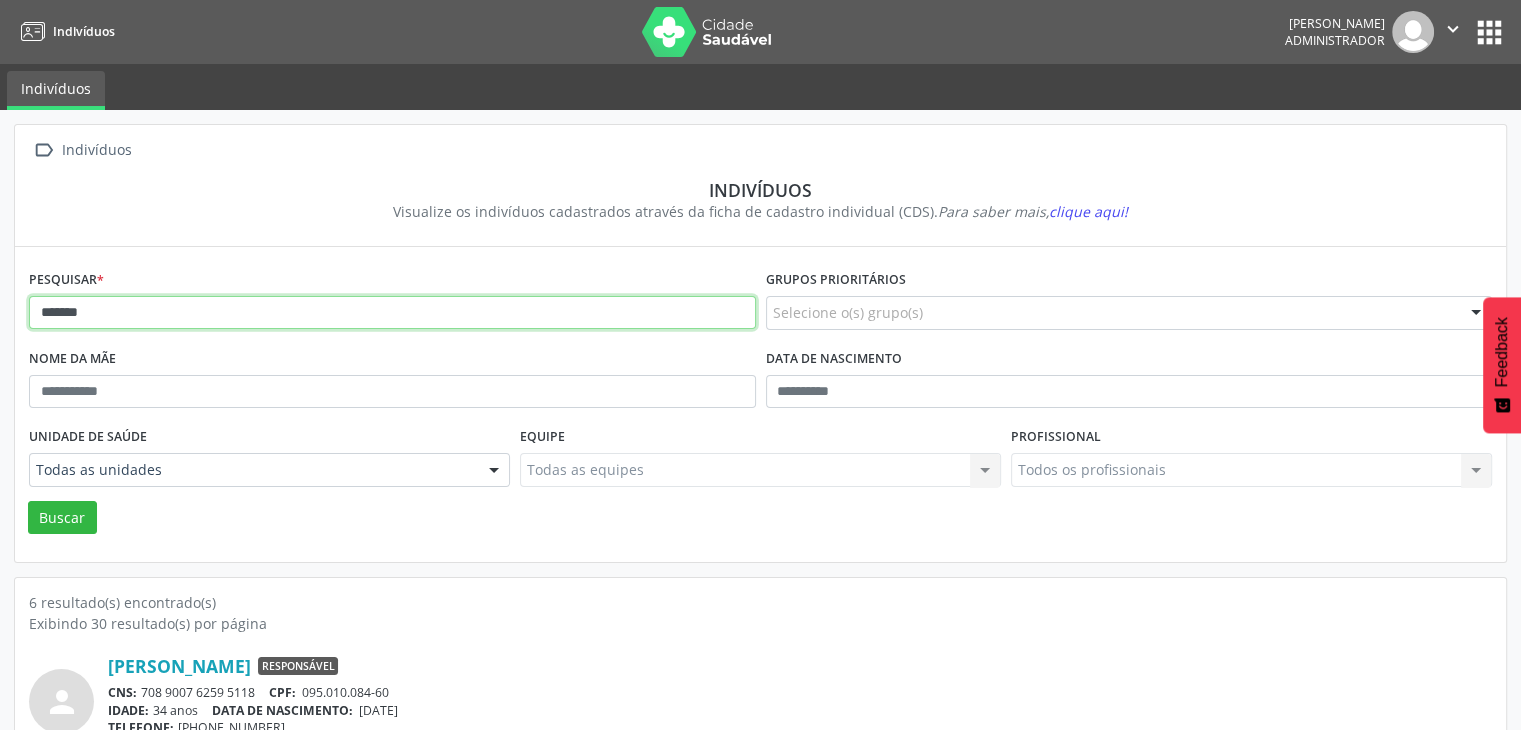 click on "*******" at bounding box center [392, 313] 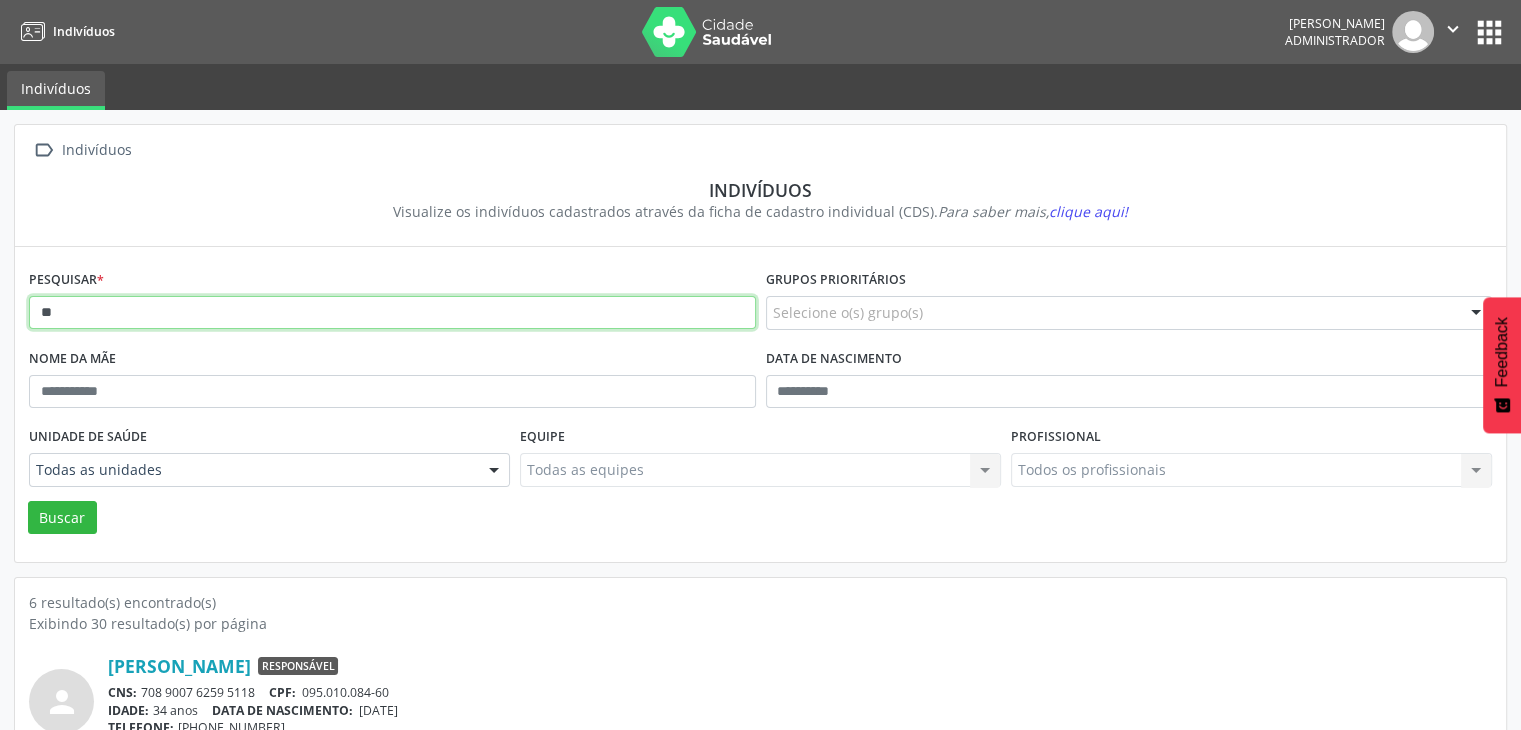 type on "*" 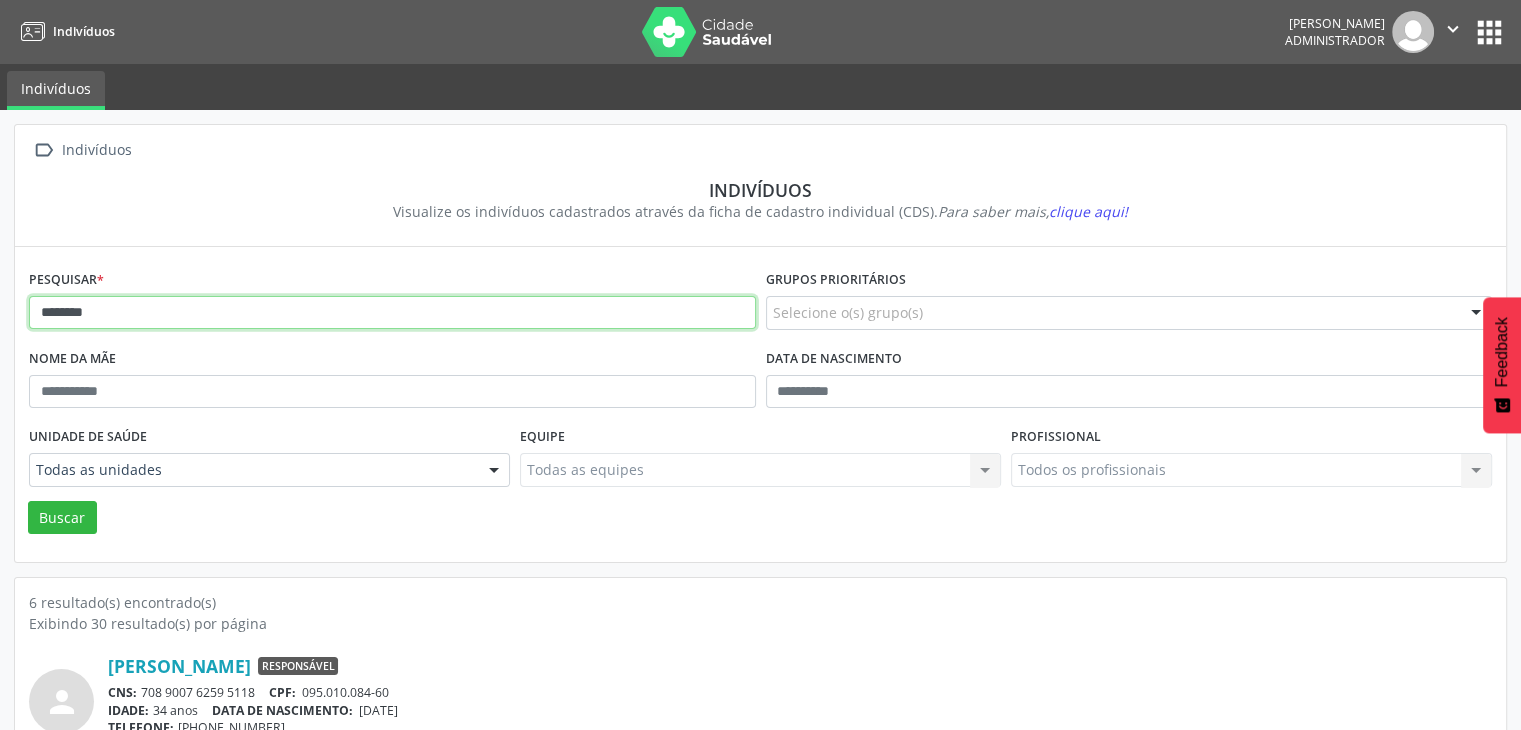click on "Buscar" at bounding box center [62, 518] 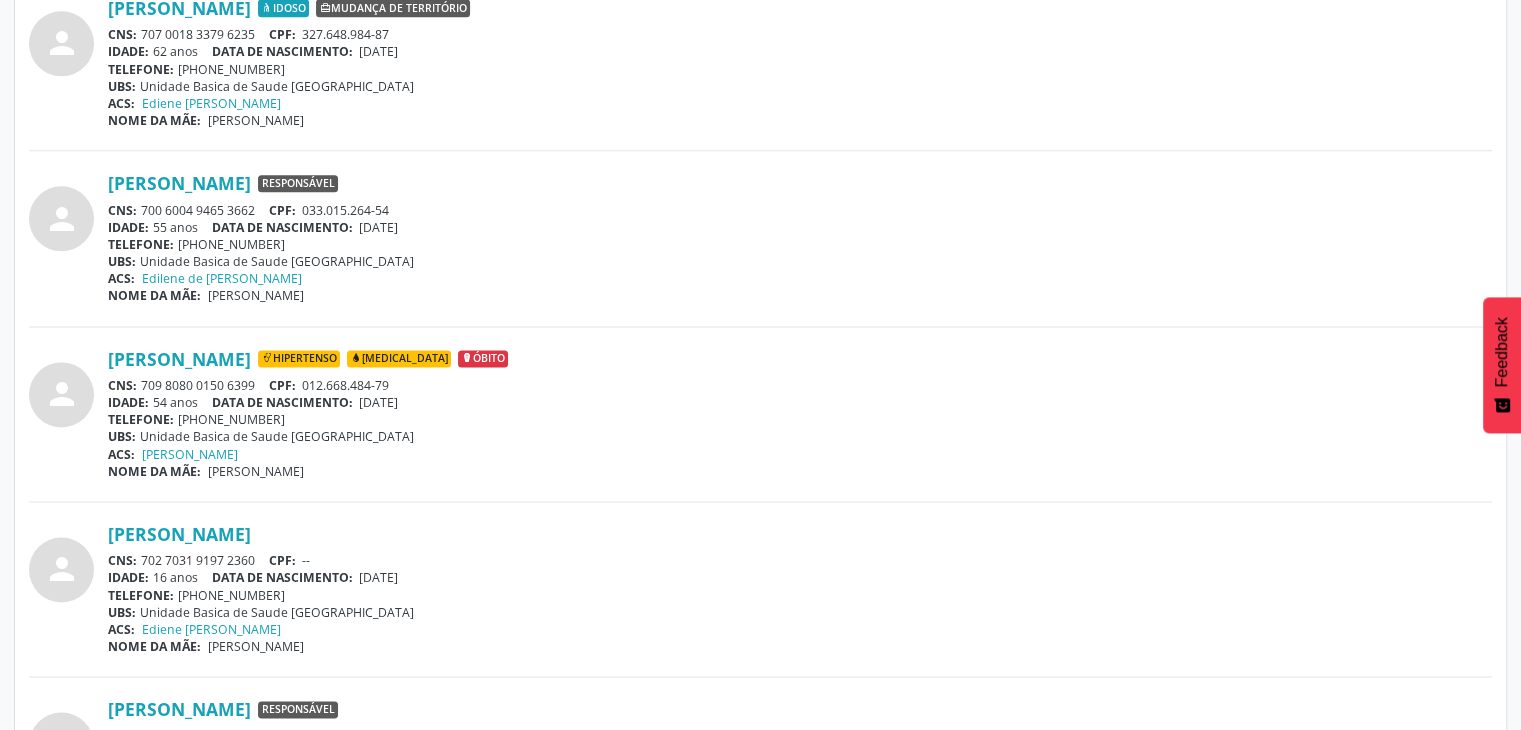 scroll, scrollTop: 2600, scrollLeft: 0, axis: vertical 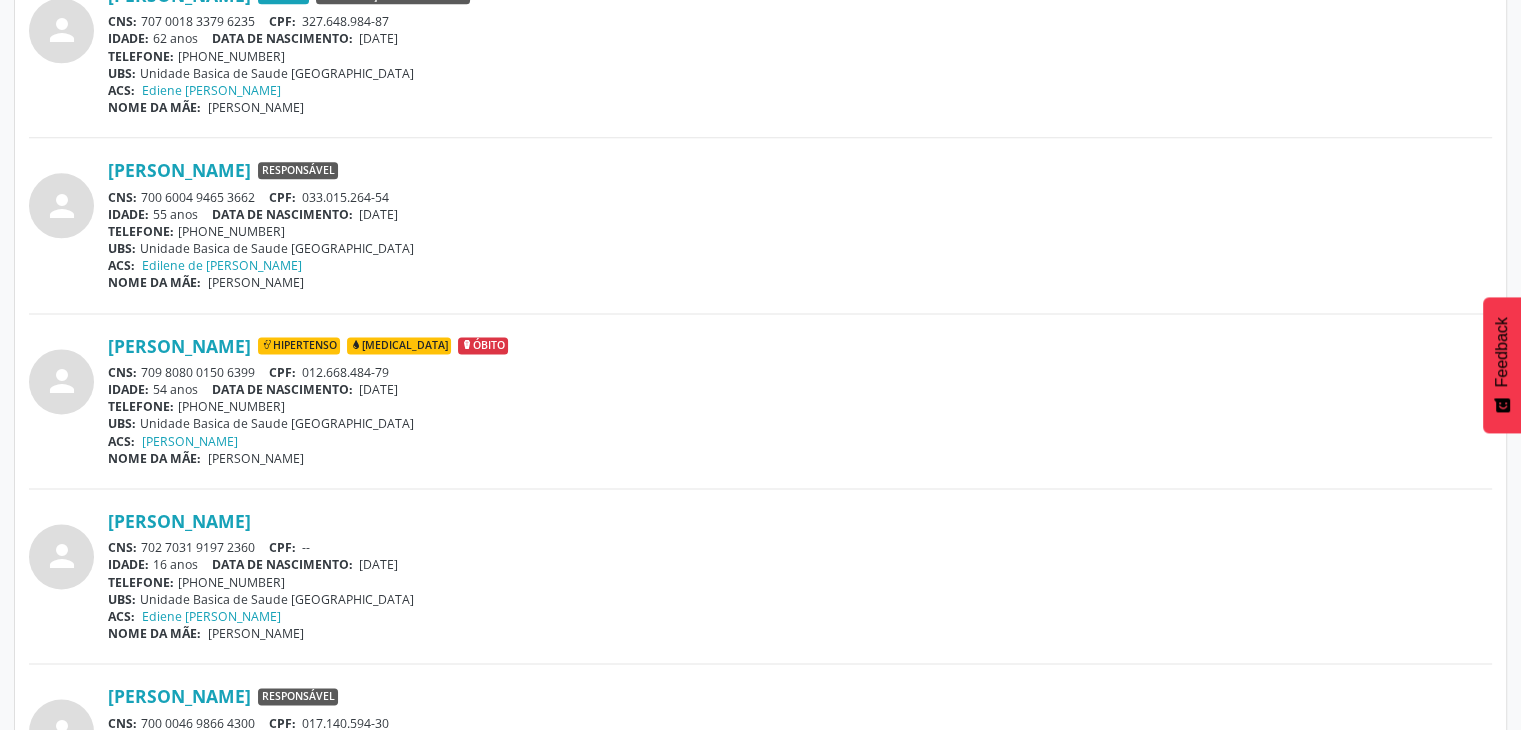 drag, startPoint x: 139, startPoint y: 544, endPoint x: 261, endPoint y: 547, distance: 122.03688 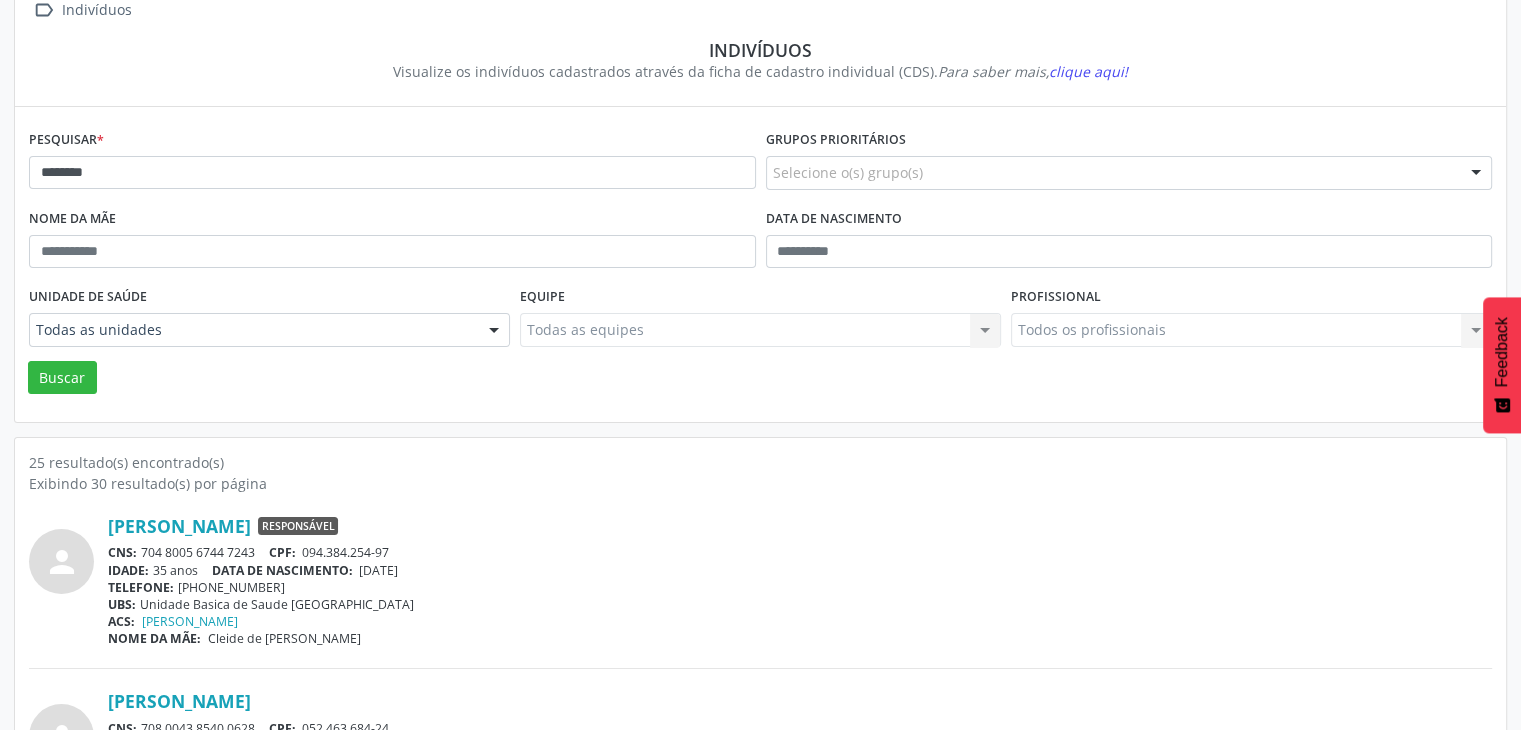 scroll, scrollTop: 0, scrollLeft: 0, axis: both 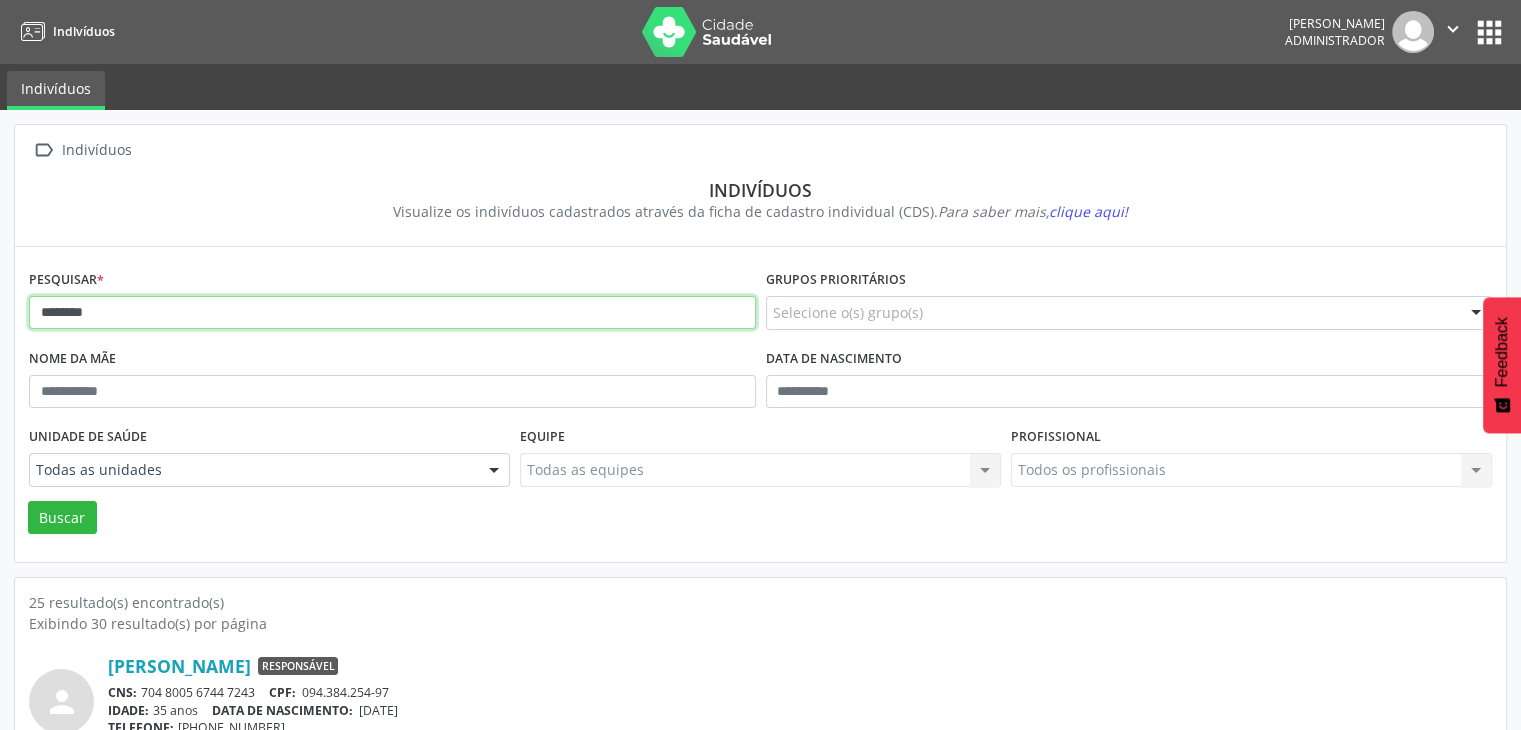click on "********" at bounding box center (392, 313) 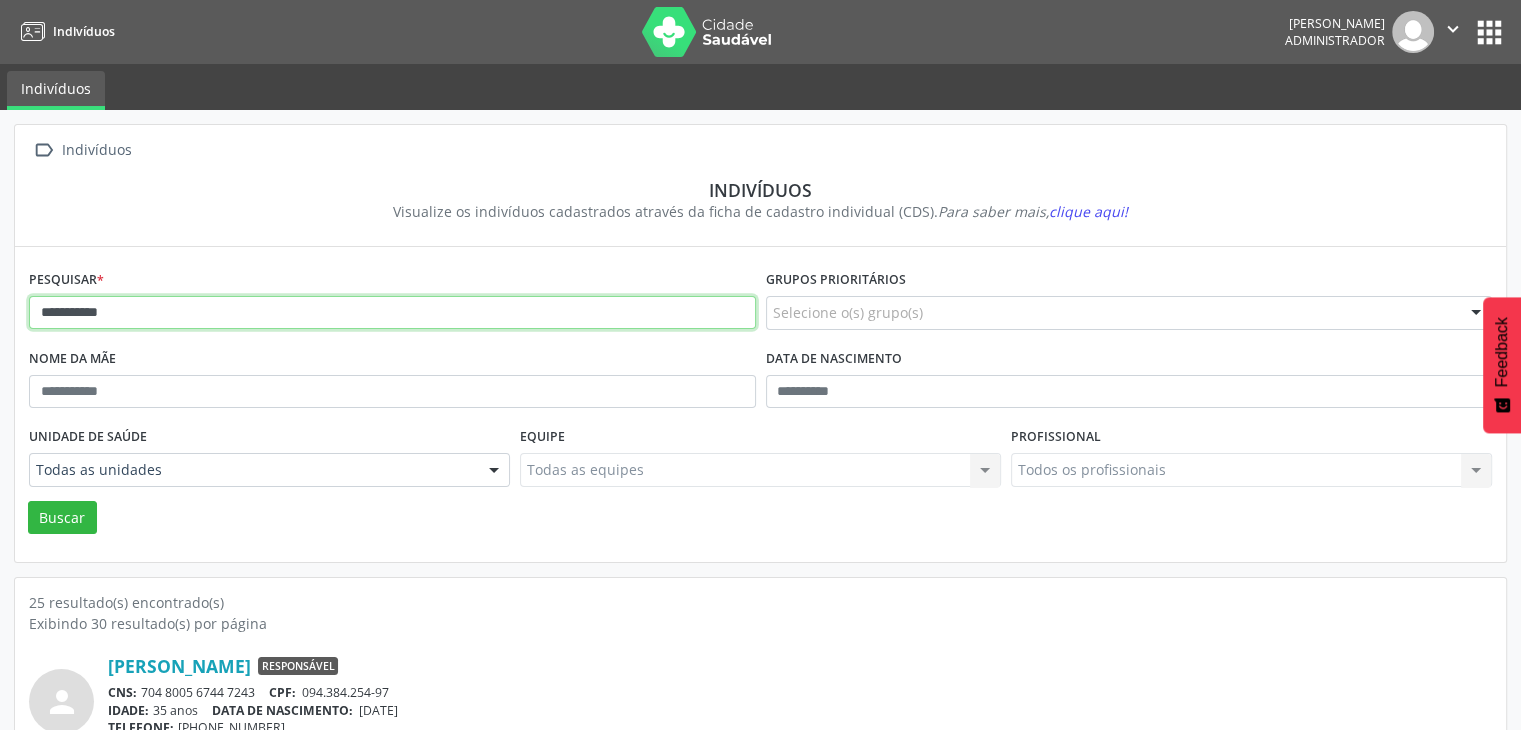 click on "Buscar" at bounding box center [62, 518] 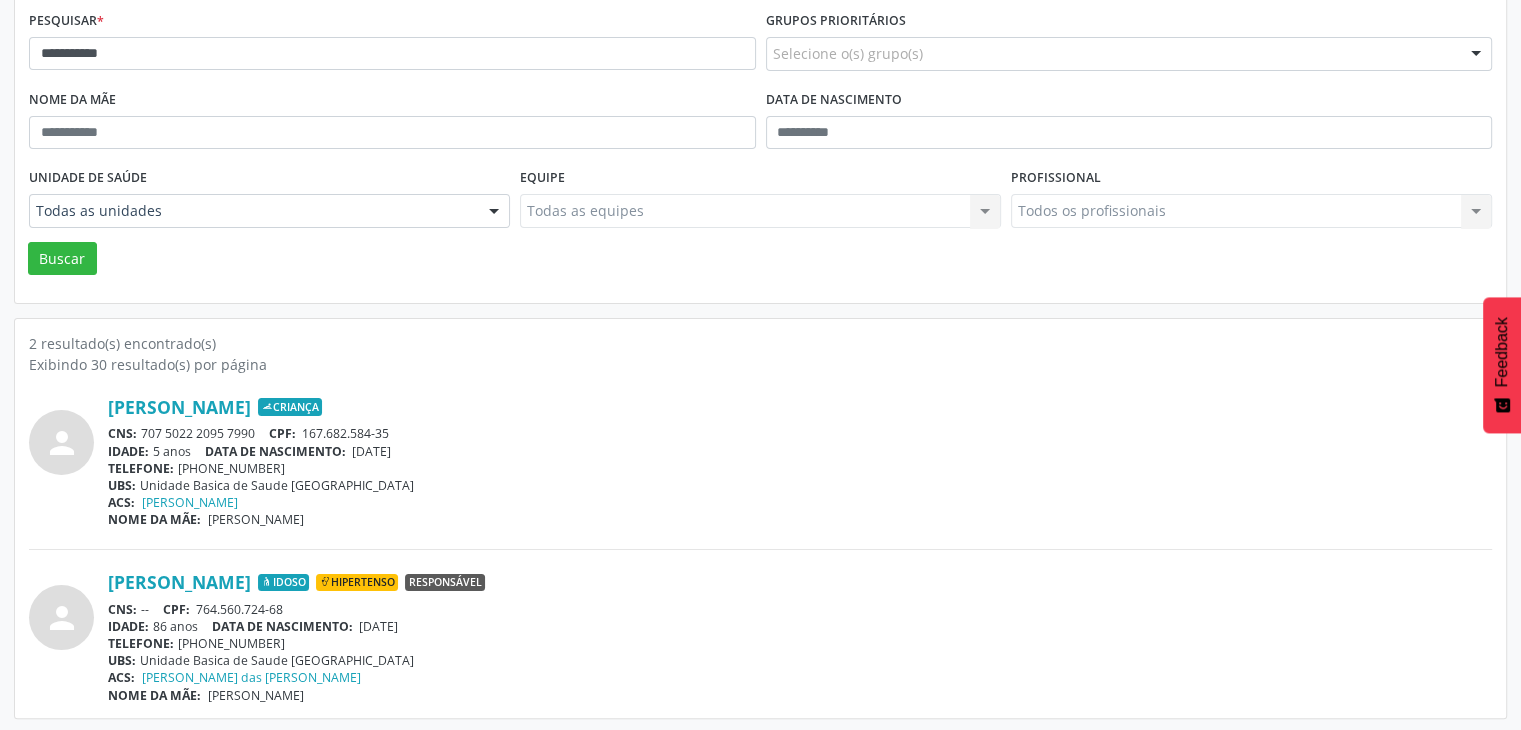 scroll, scrollTop: 260, scrollLeft: 0, axis: vertical 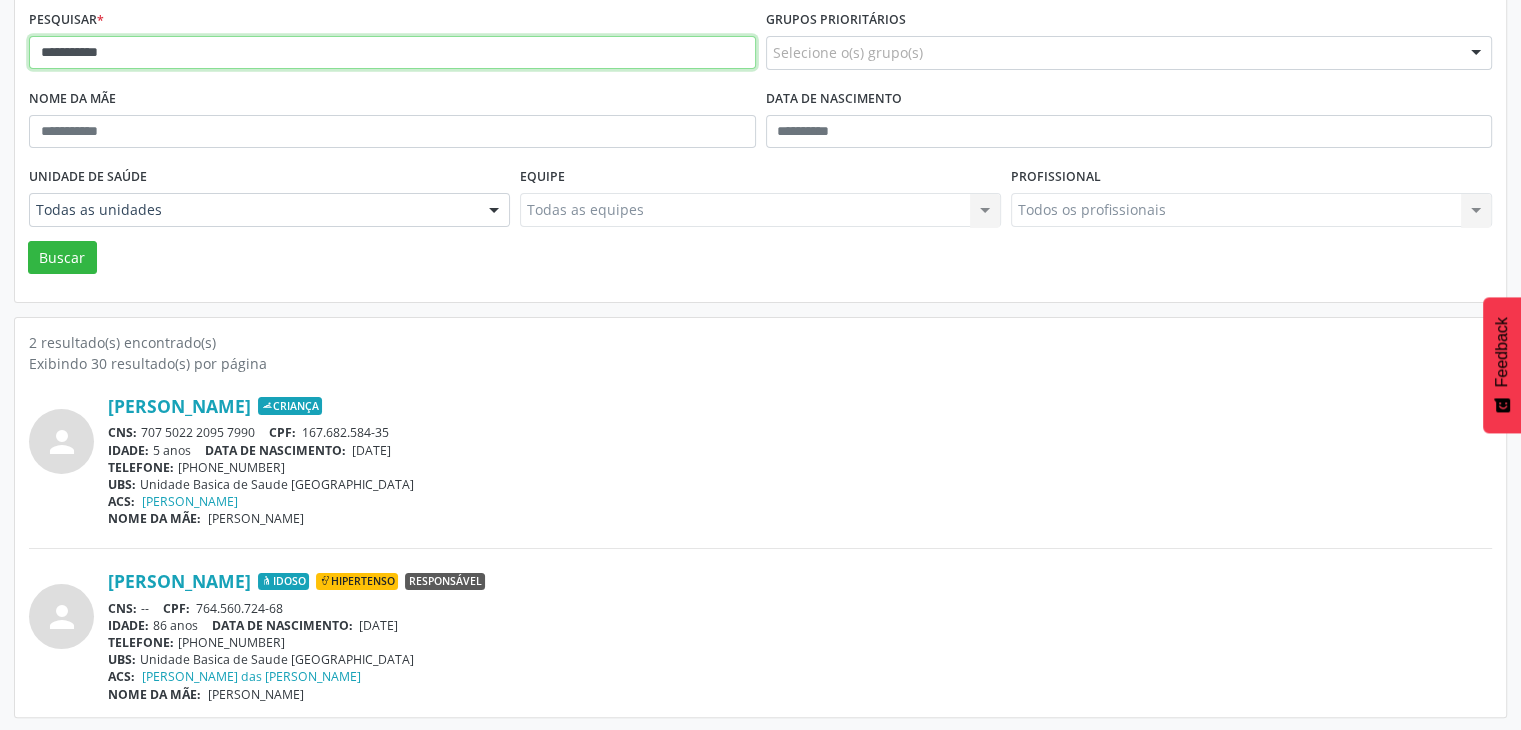 click on "**********" at bounding box center [392, 53] 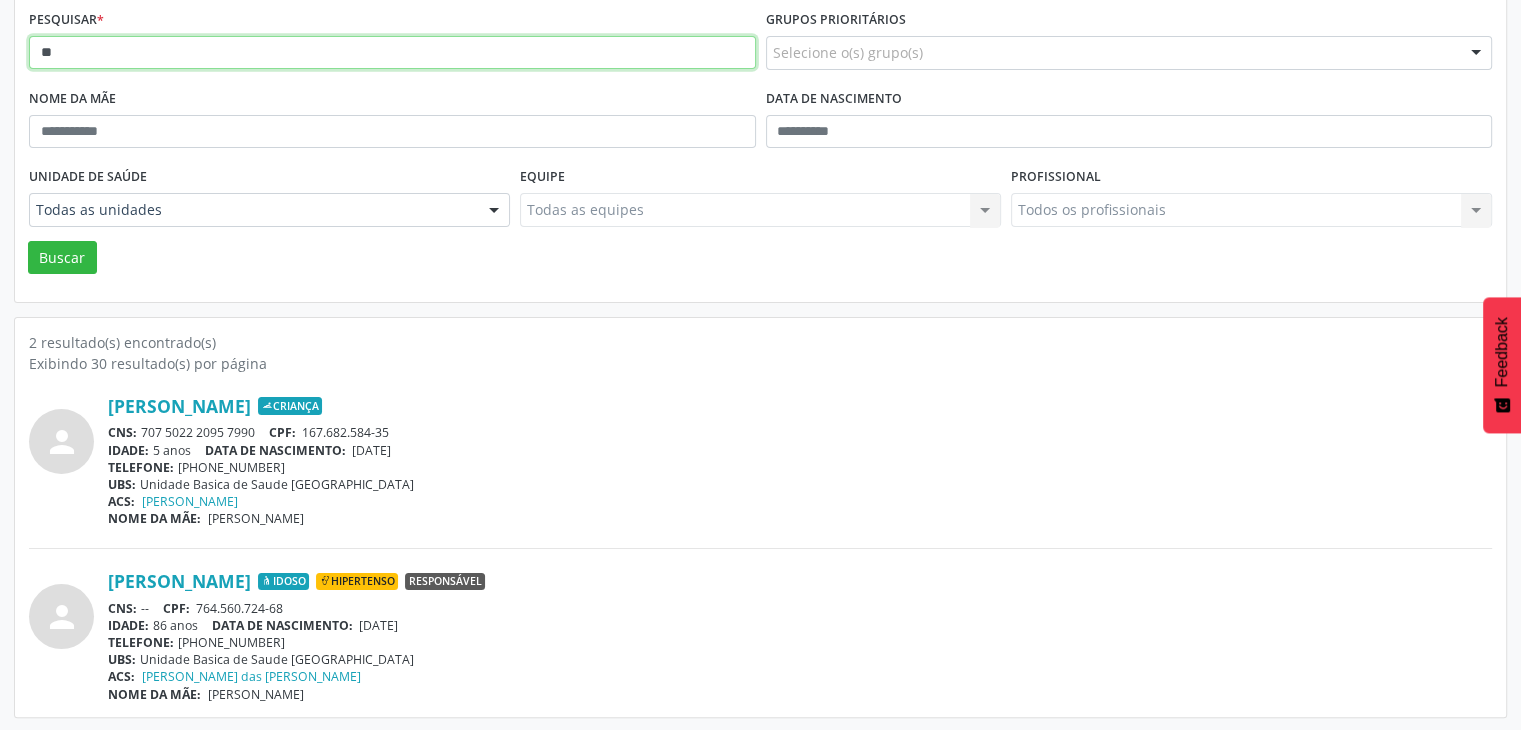 type on "*" 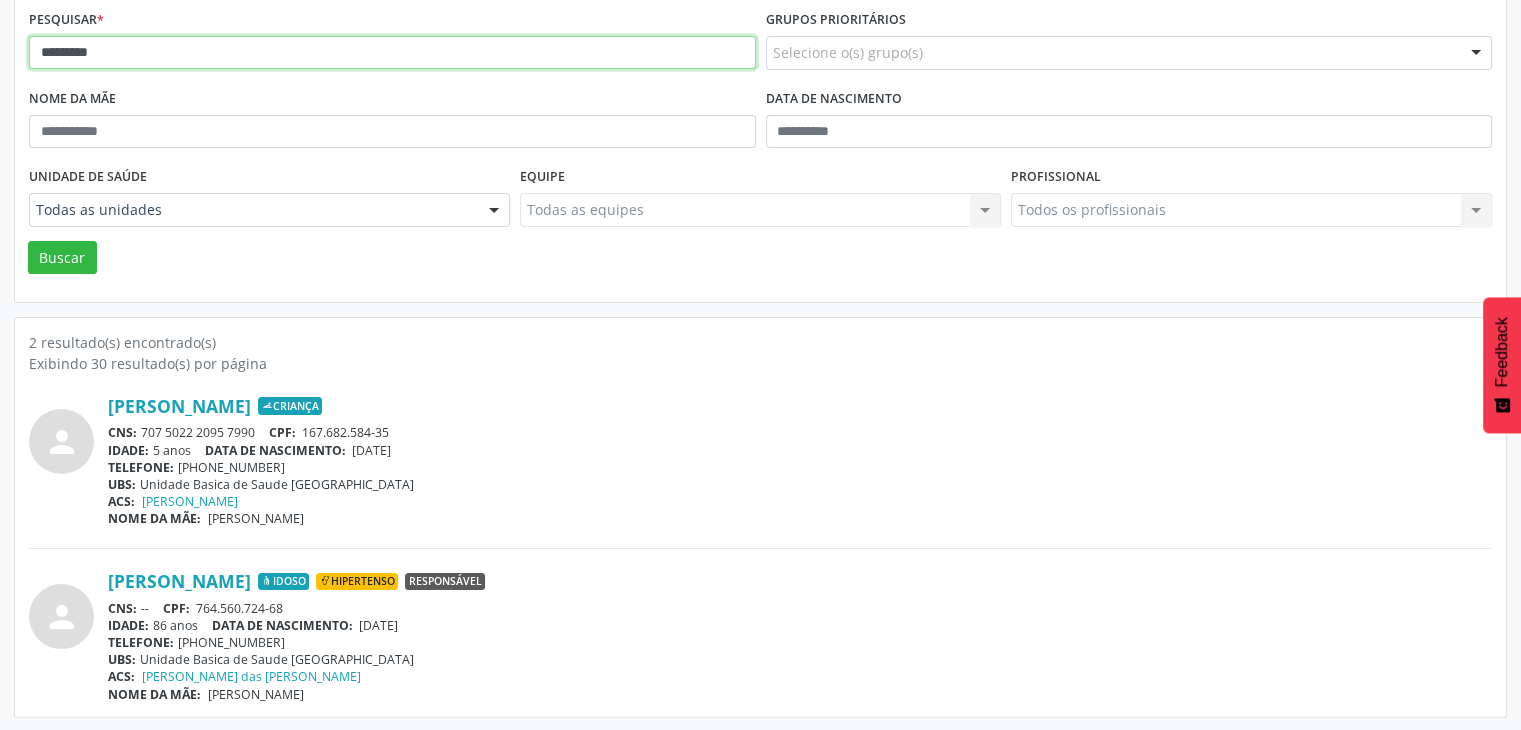 type on "*********" 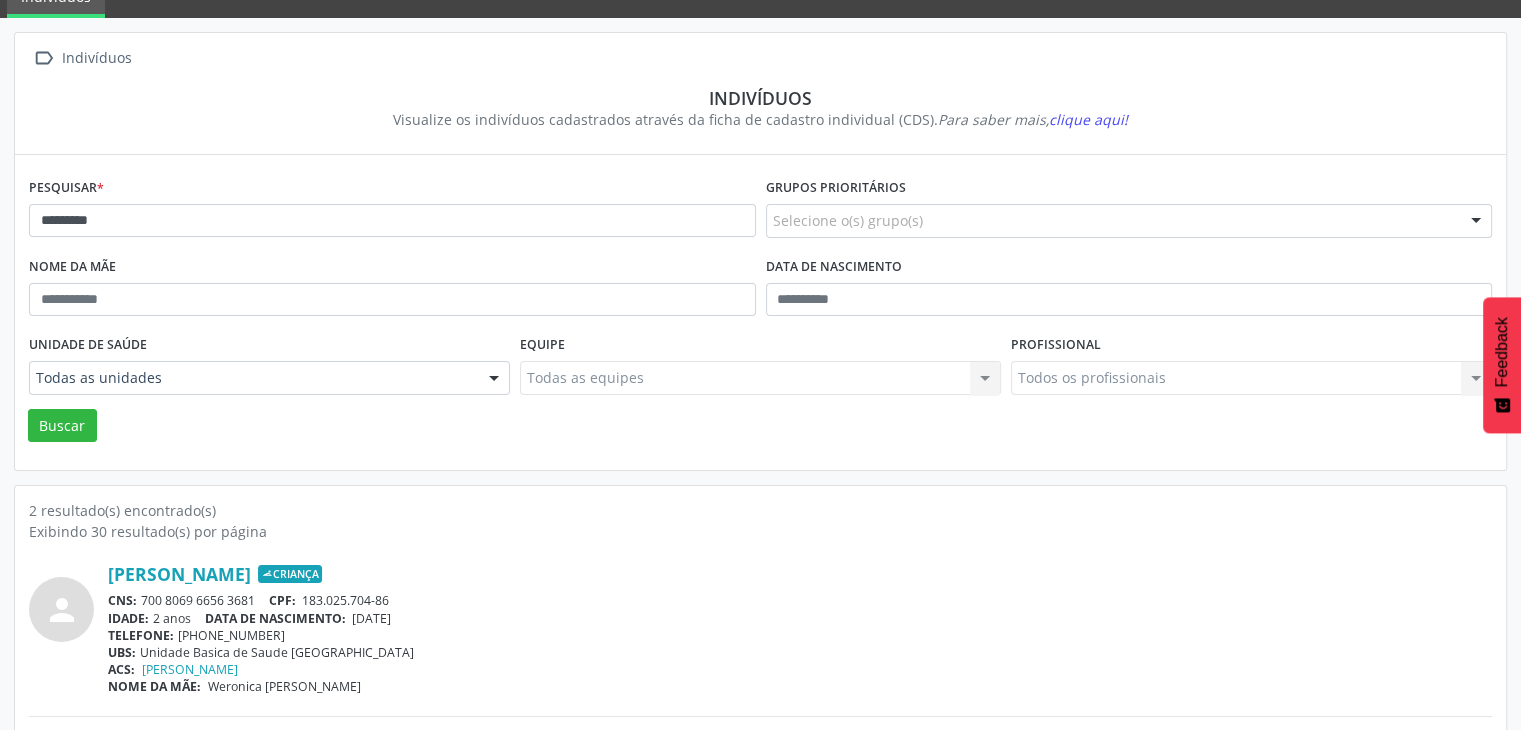 scroll, scrollTop: 260, scrollLeft: 0, axis: vertical 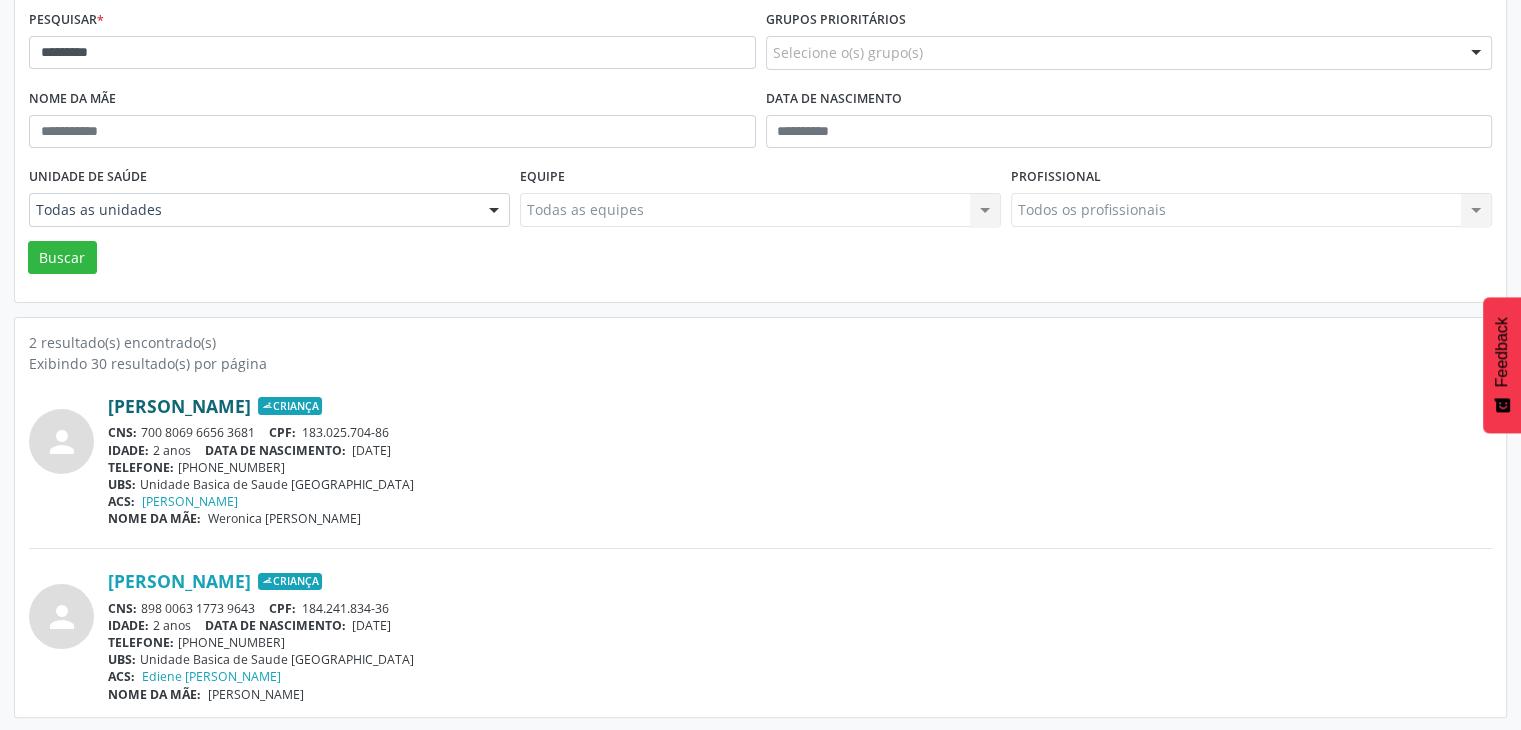 click on "[PERSON_NAME]" at bounding box center (179, 406) 